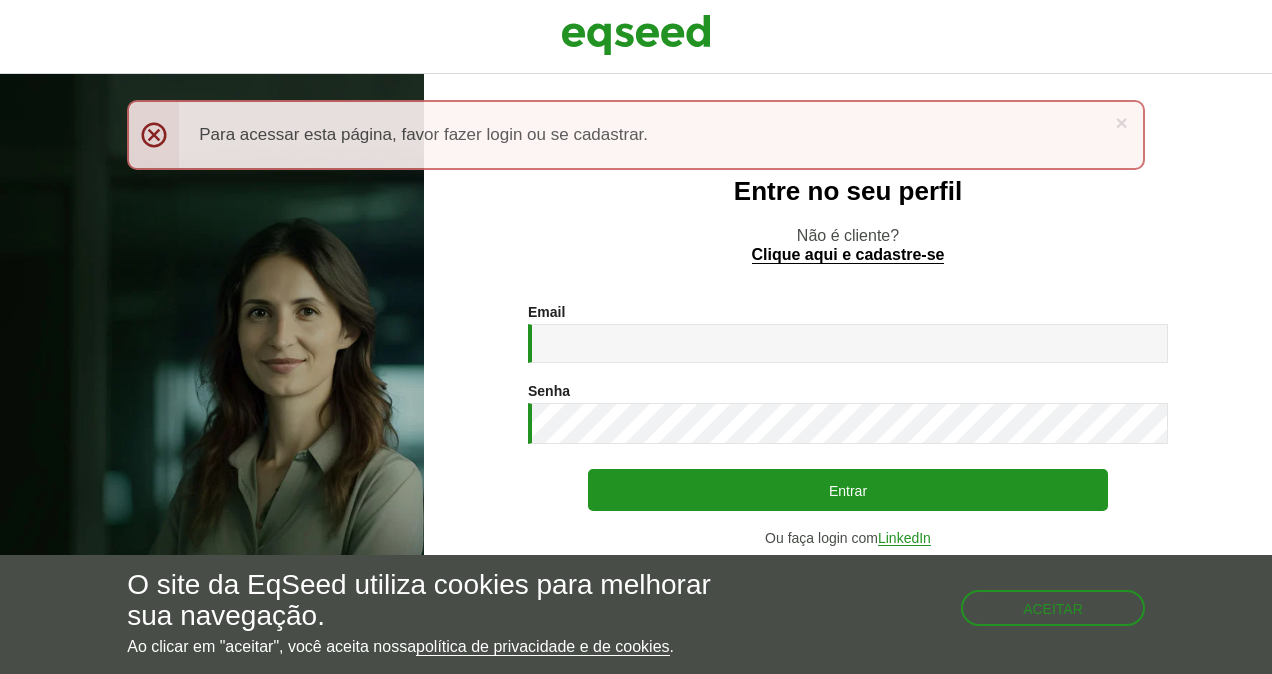 scroll, scrollTop: 0, scrollLeft: 0, axis: both 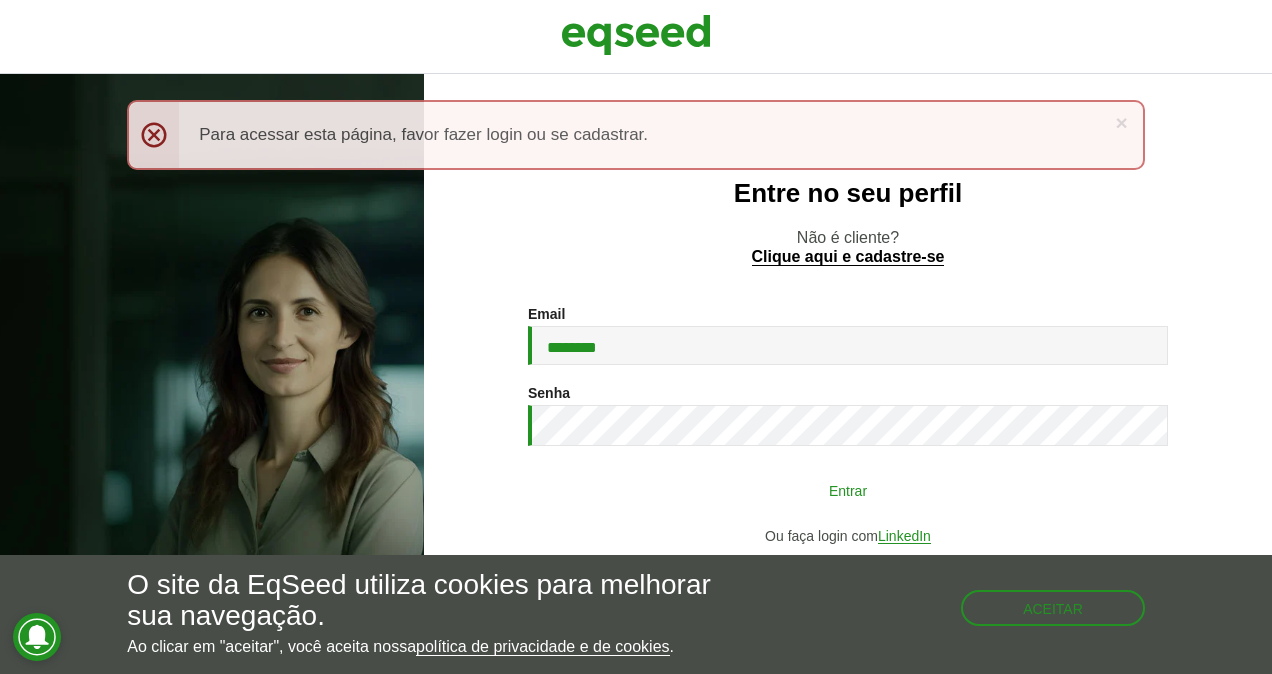 click on "Entrar" at bounding box center (848, 490) 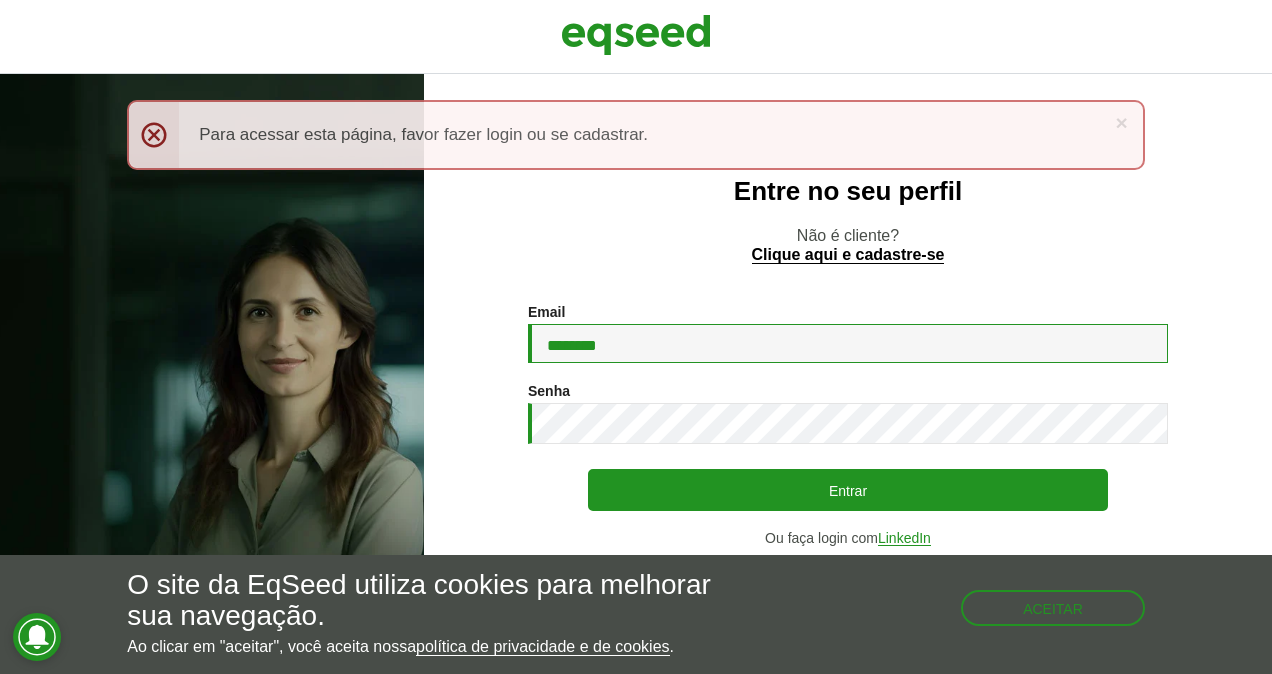 drag, startPoint x: 714, startPoint y: 342, endPoint x: 233, endPoint y: 278, distance: 485.2391 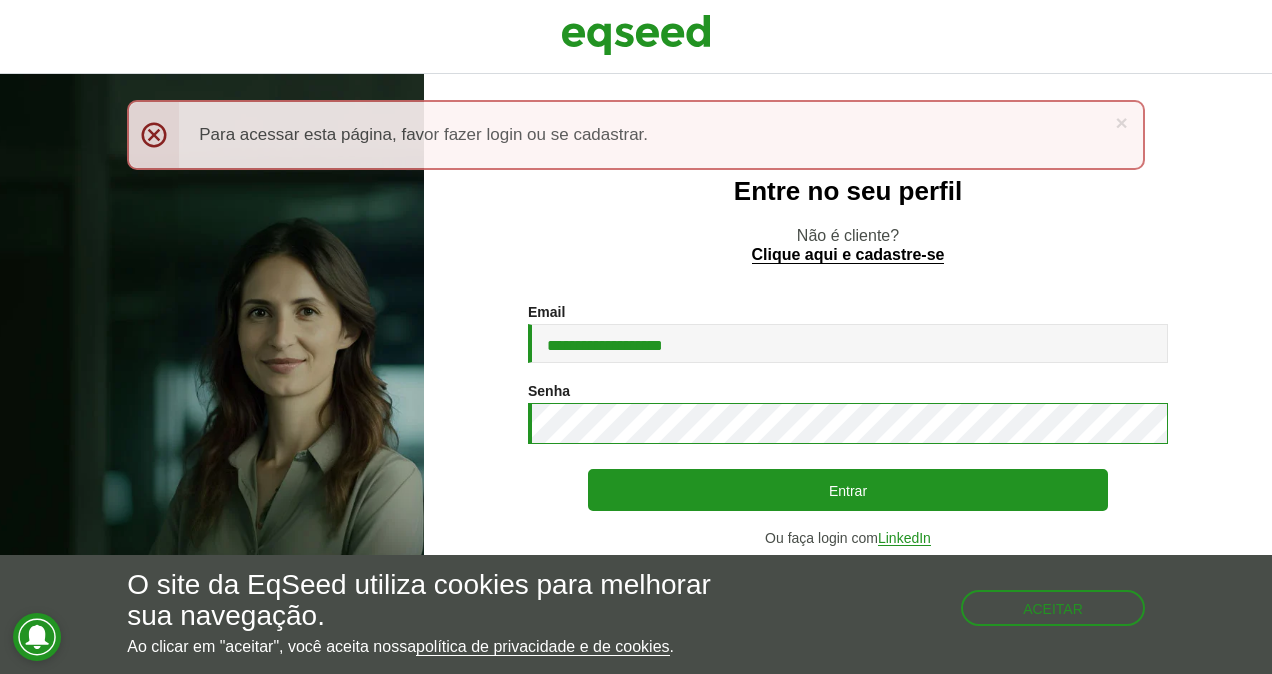click on "**********" at bounding box center [636, 374] 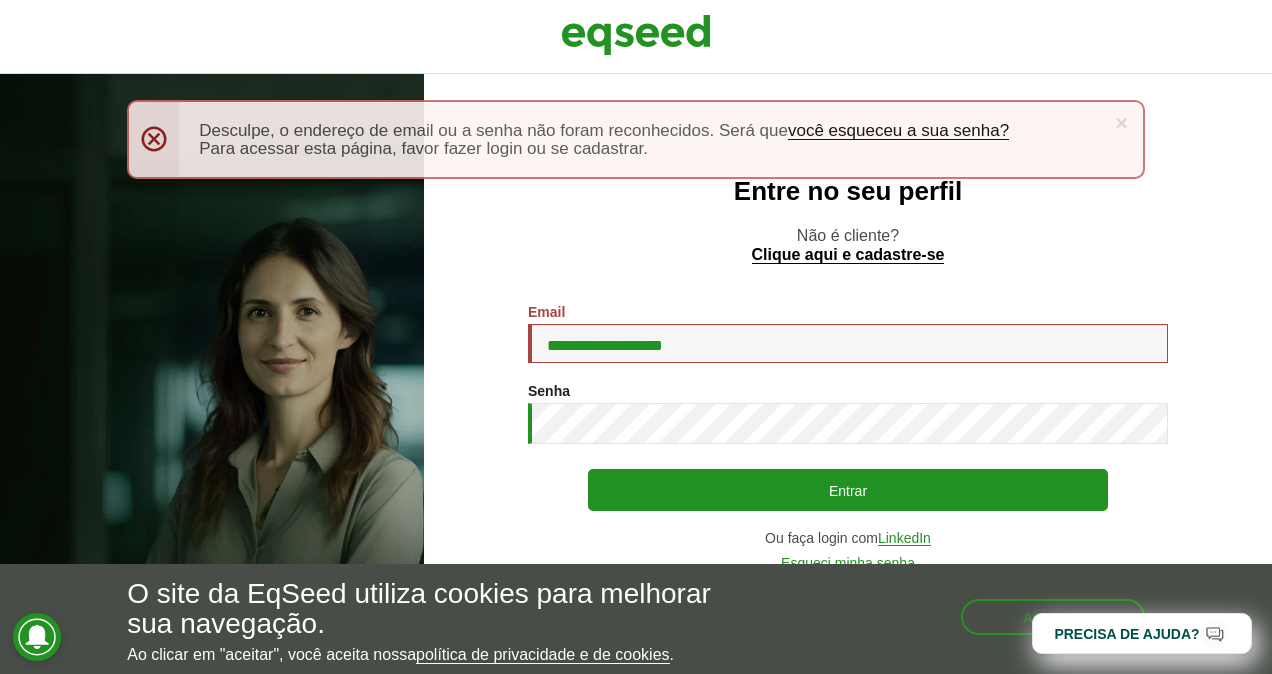 scroll, scrollTop: 0, scrollLeft: 0, axis: both 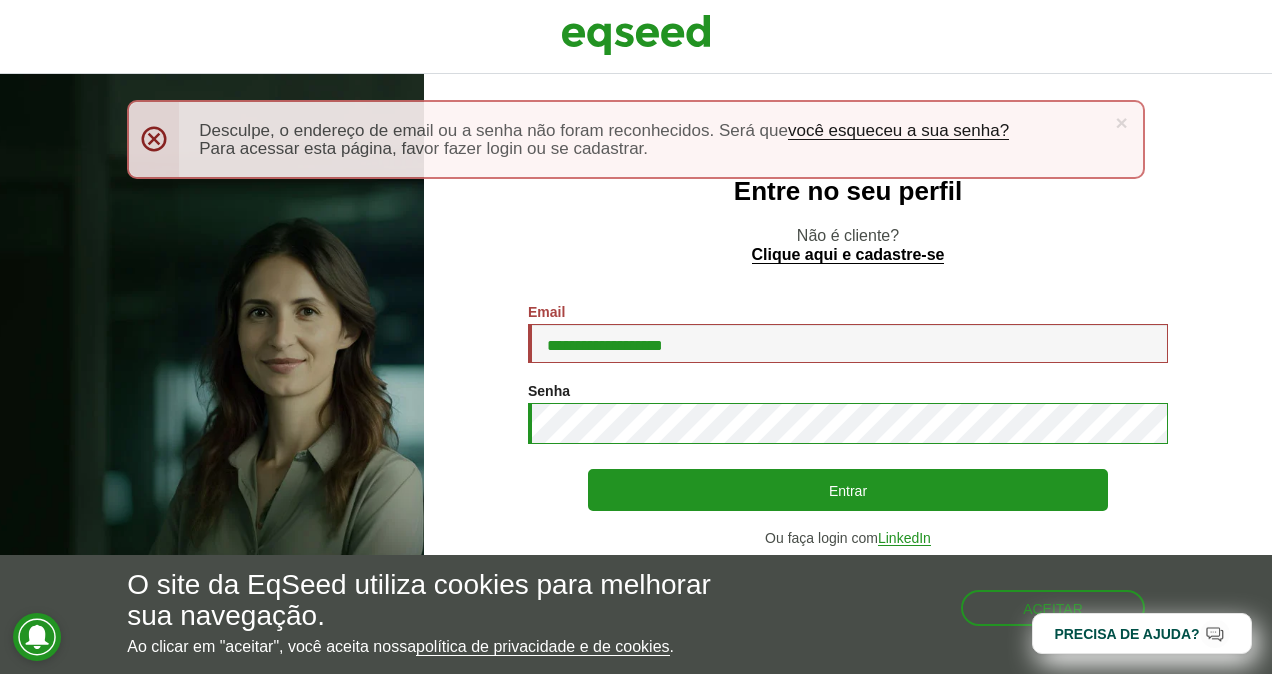 click on "**********" at bounding box center (848, 437) 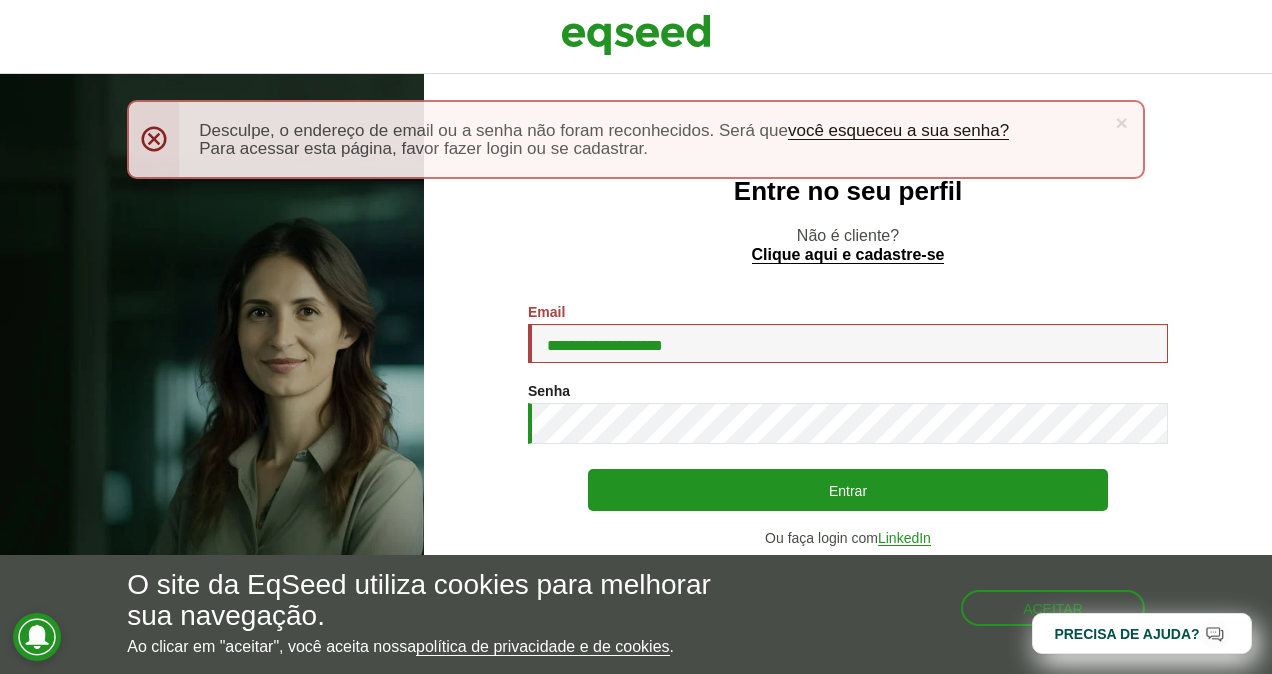 click on "×
Menssagem de erro
Desculpe, o endereço de email ou a senha não foram reconhecidos. Será que  você esqueceu a sua senha?
Para acessar esta página, favor fazer login ou se cadastrar." at bounding box center [636, 149] 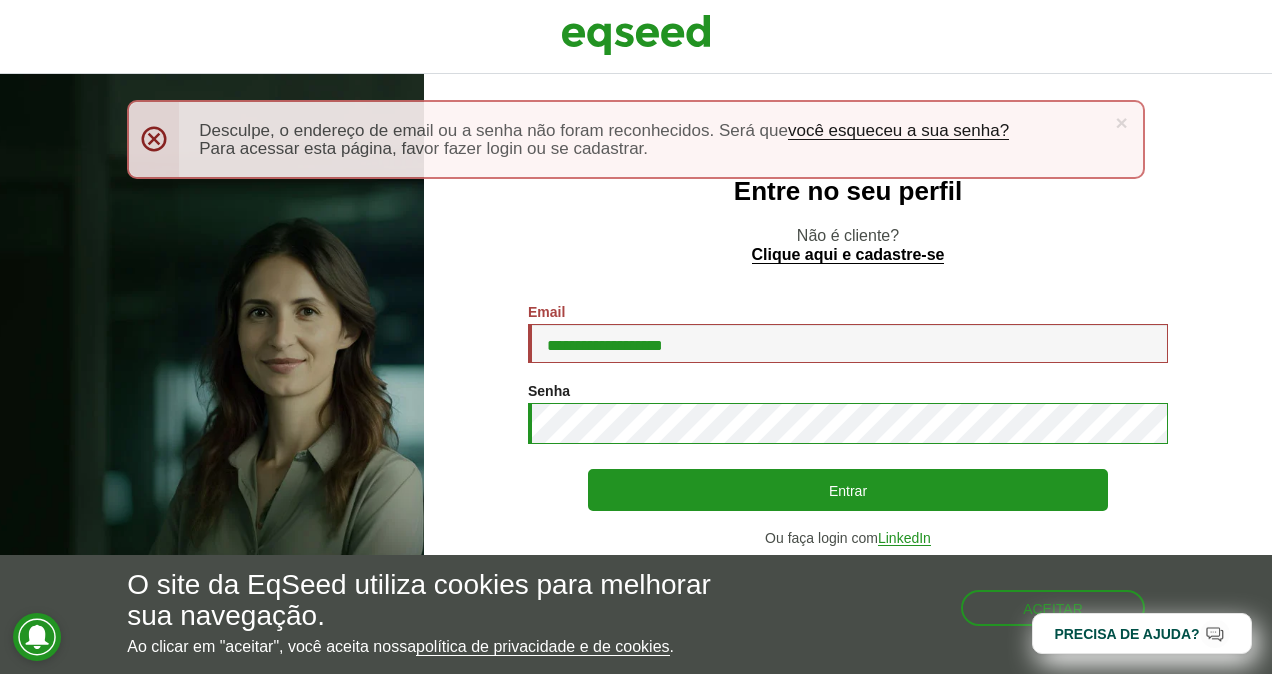 click on "**********" at bounding box center (636, 374) 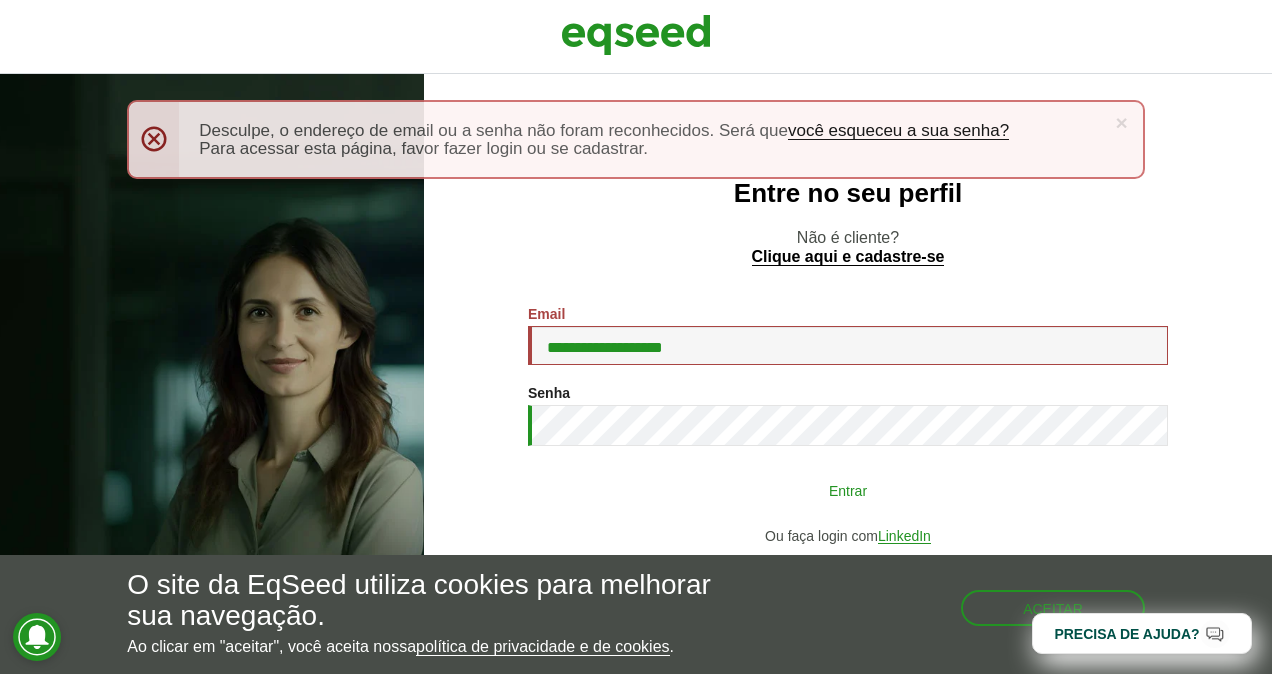 click on "Entrar" at bounding box center (848, 490) 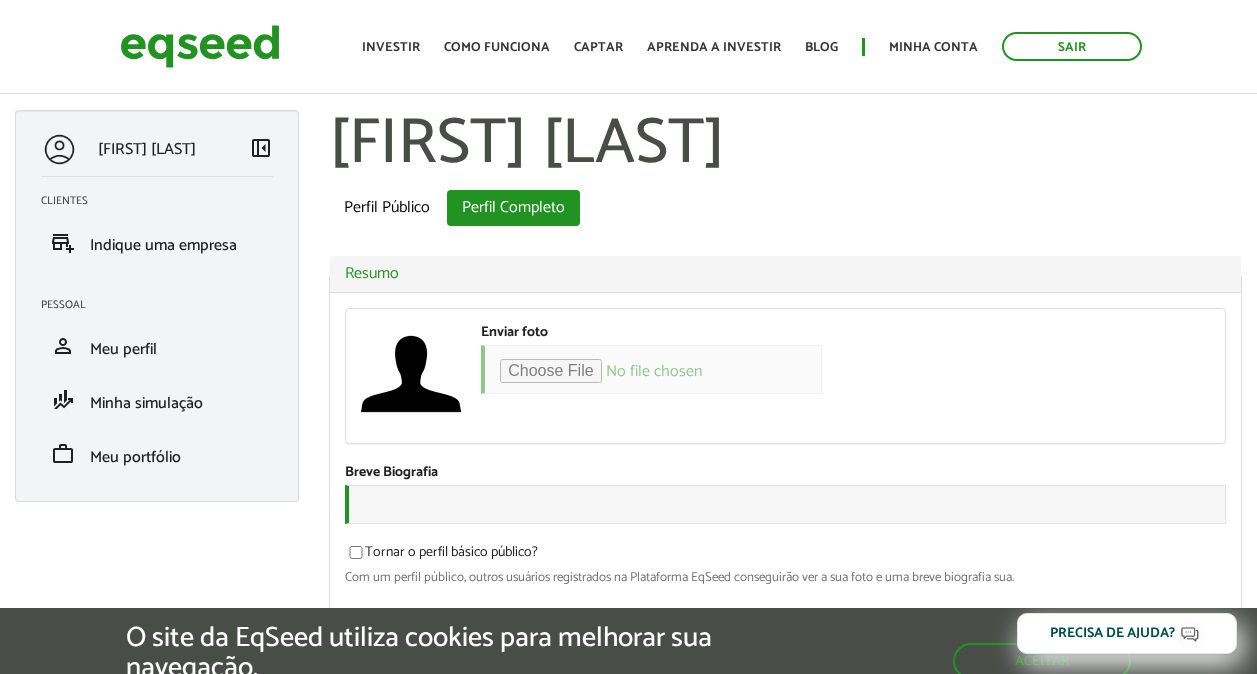 scroll, scrollTop: 0, scrollLeft: 0, axis: both 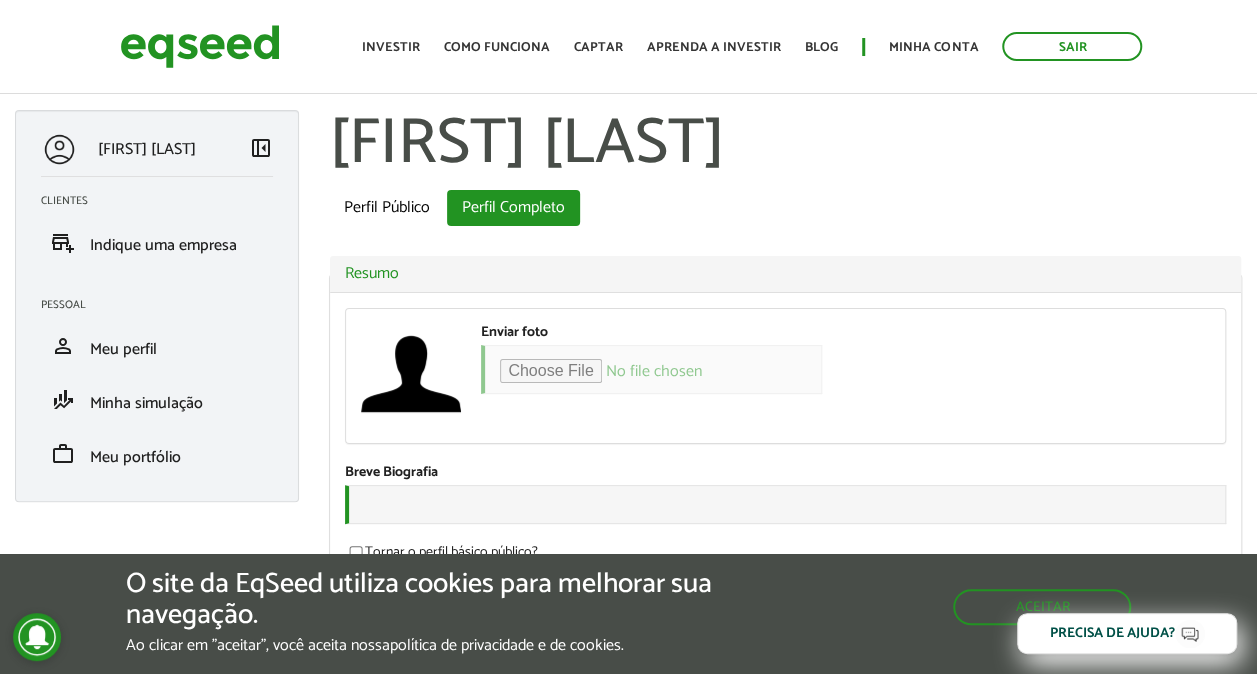 type on "********" 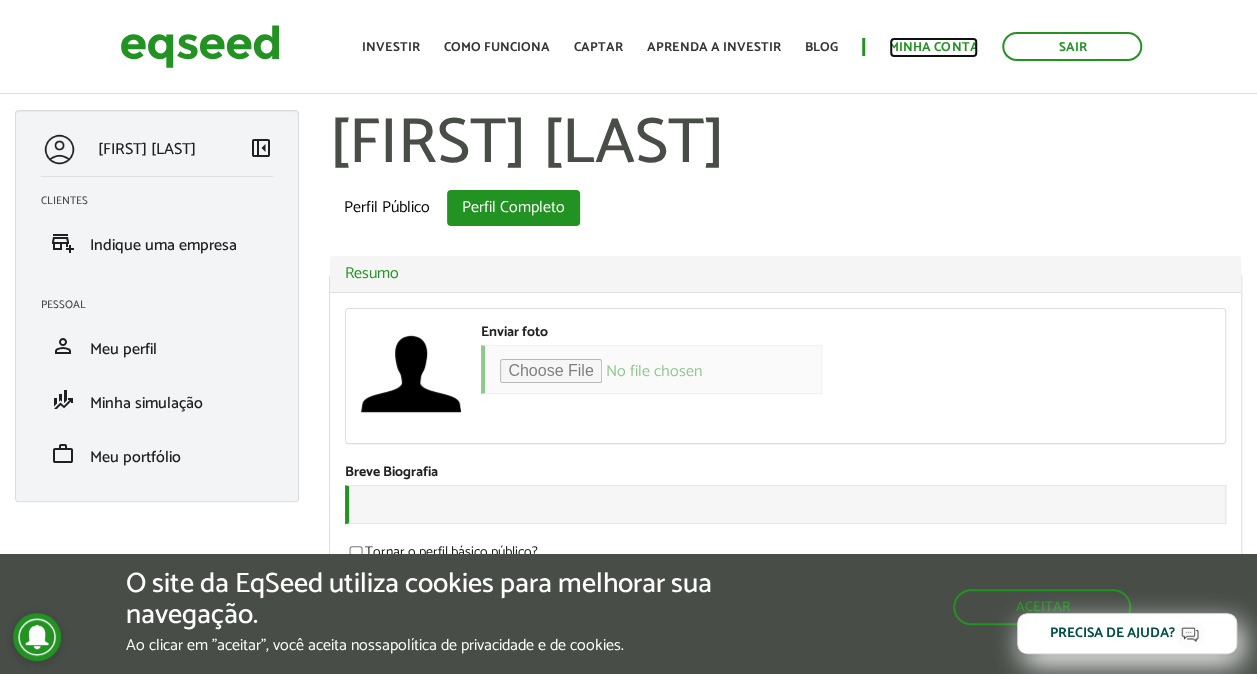 click on "Minha conta" at bounding box center [933, 47] 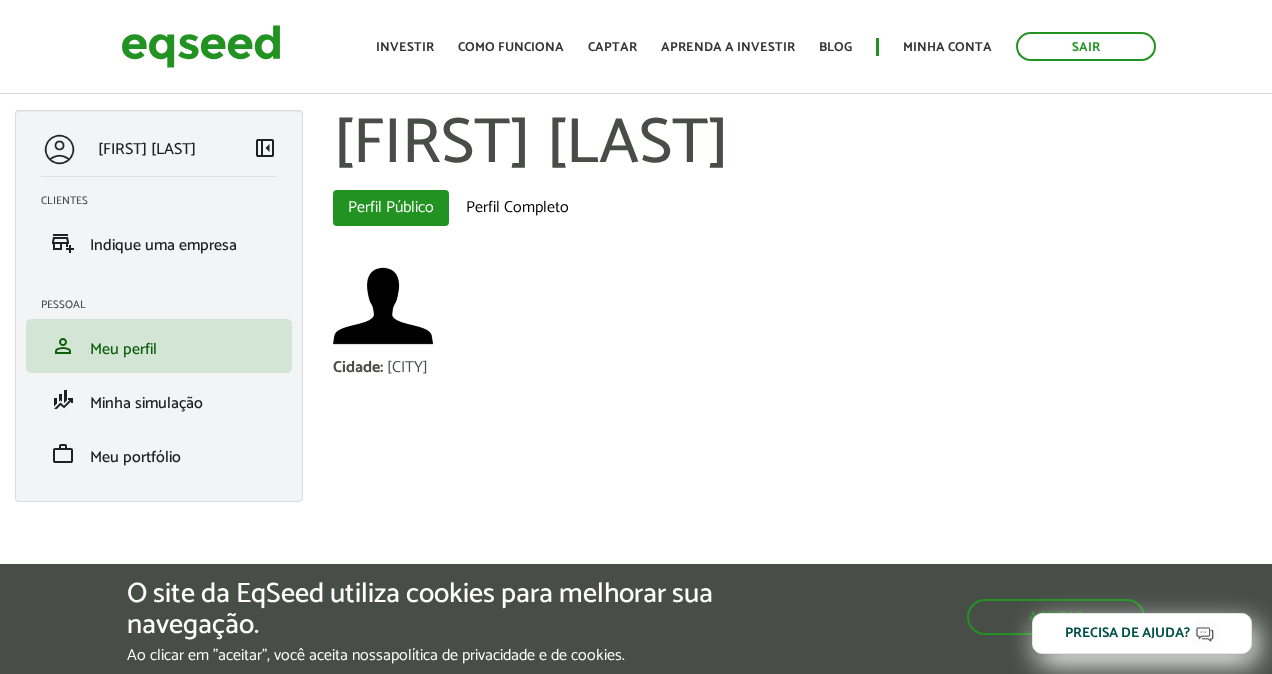 scroll, scrollTop: 0, scrollLeft: 0, axis: both 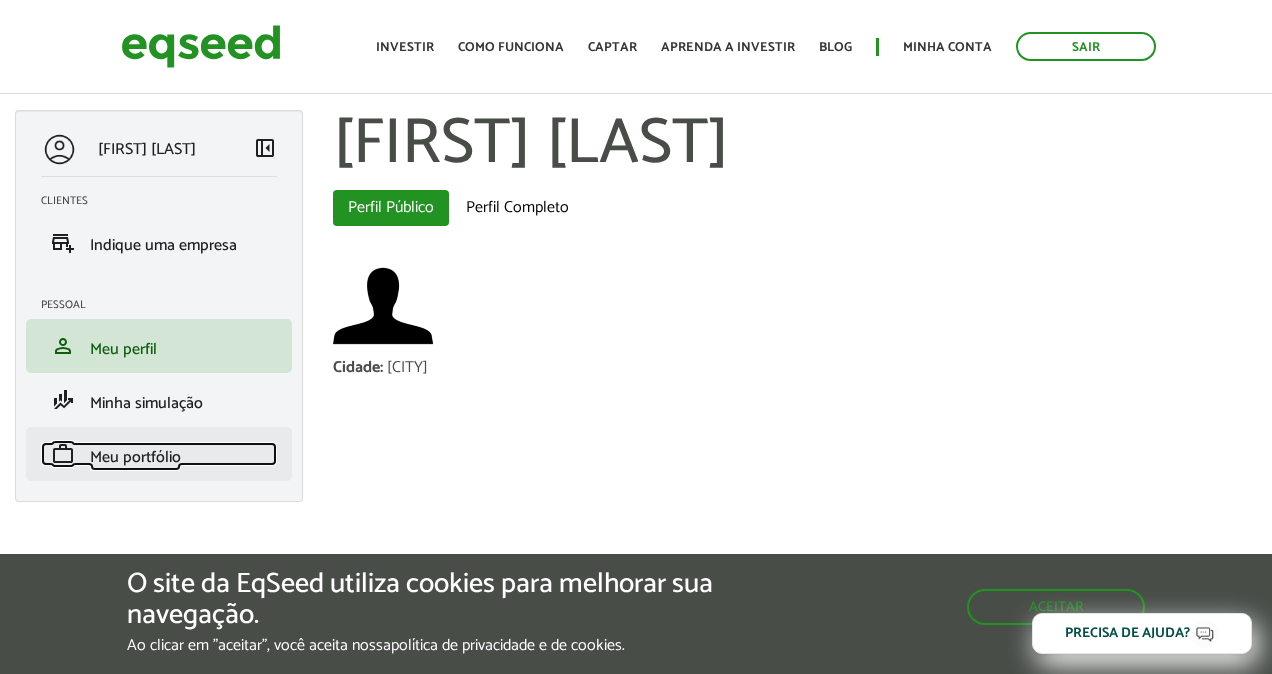 click on "Meu portfólio" at bounding box center (135, 457) 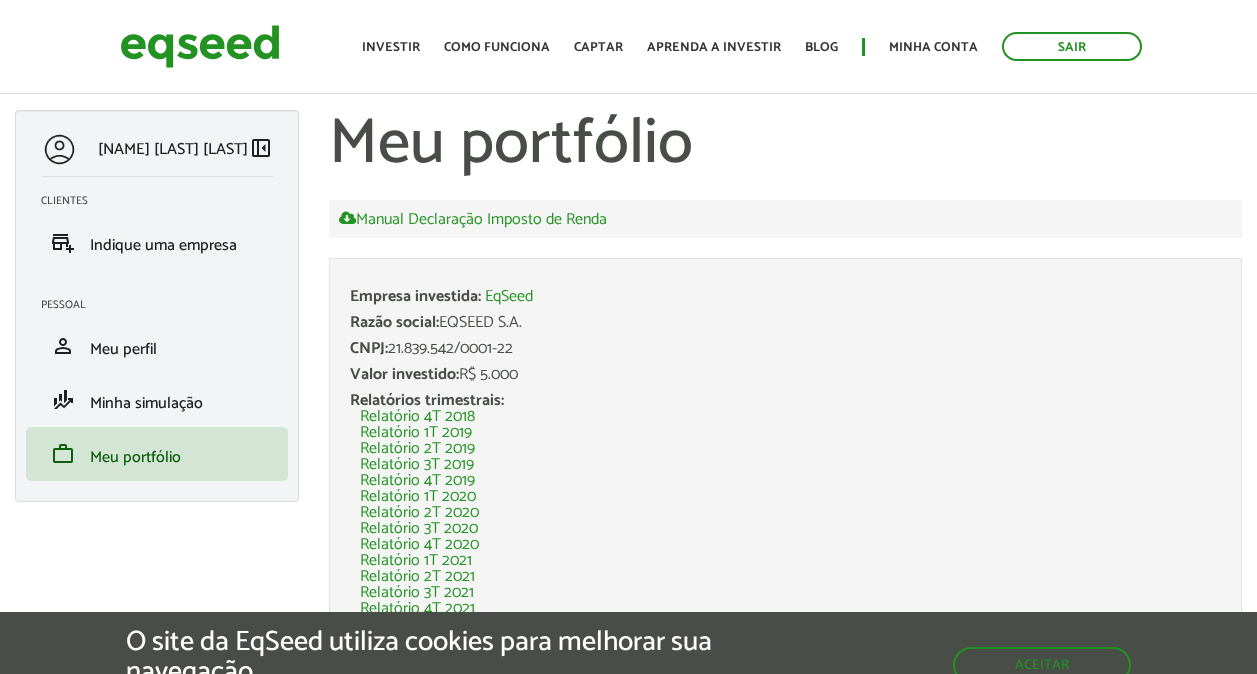 scroll, scrollTop: 0, scrollLeft: 0, axis: both 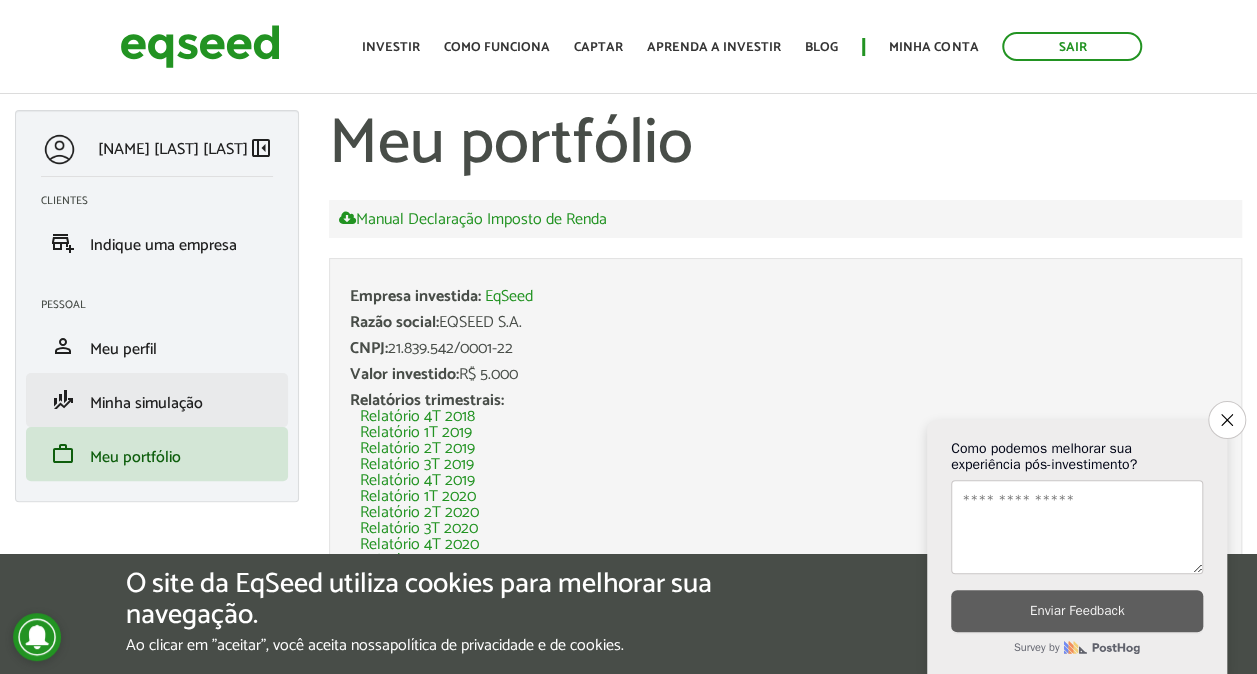 click on "finance_mode Minha simulação" at bounding box center (157, 400) 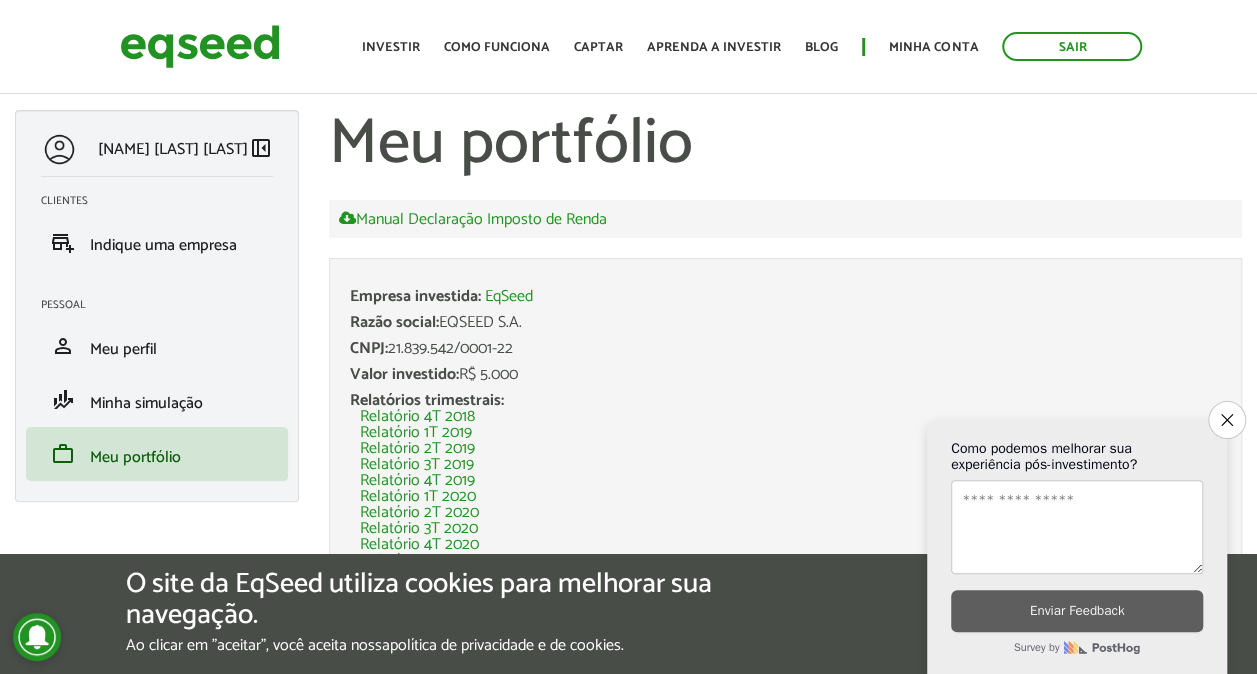 click on "Close survey Como podemos melhorar sua experiência pós-investimento? Enviar Feedback Survey by" at bounding box center (1077, 547) 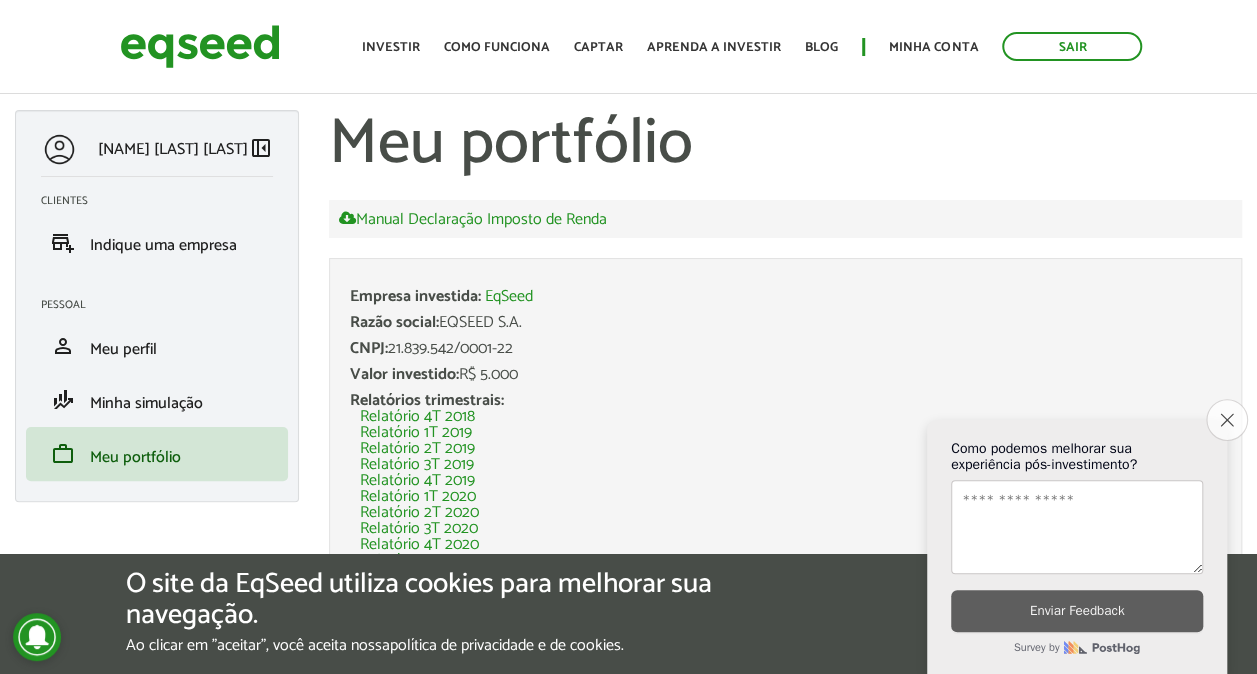 click on "Close survey" at bounding box center (1227, 420) 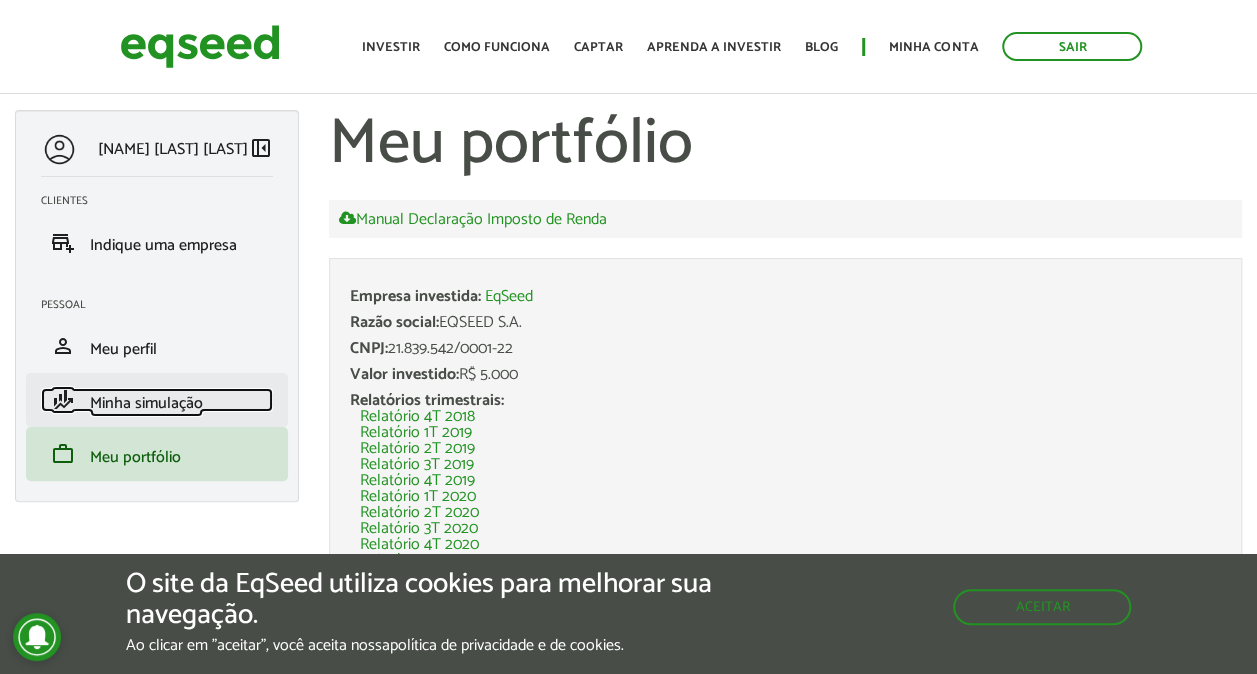 click on "Minha simulação" at bounding box center (146, 403) 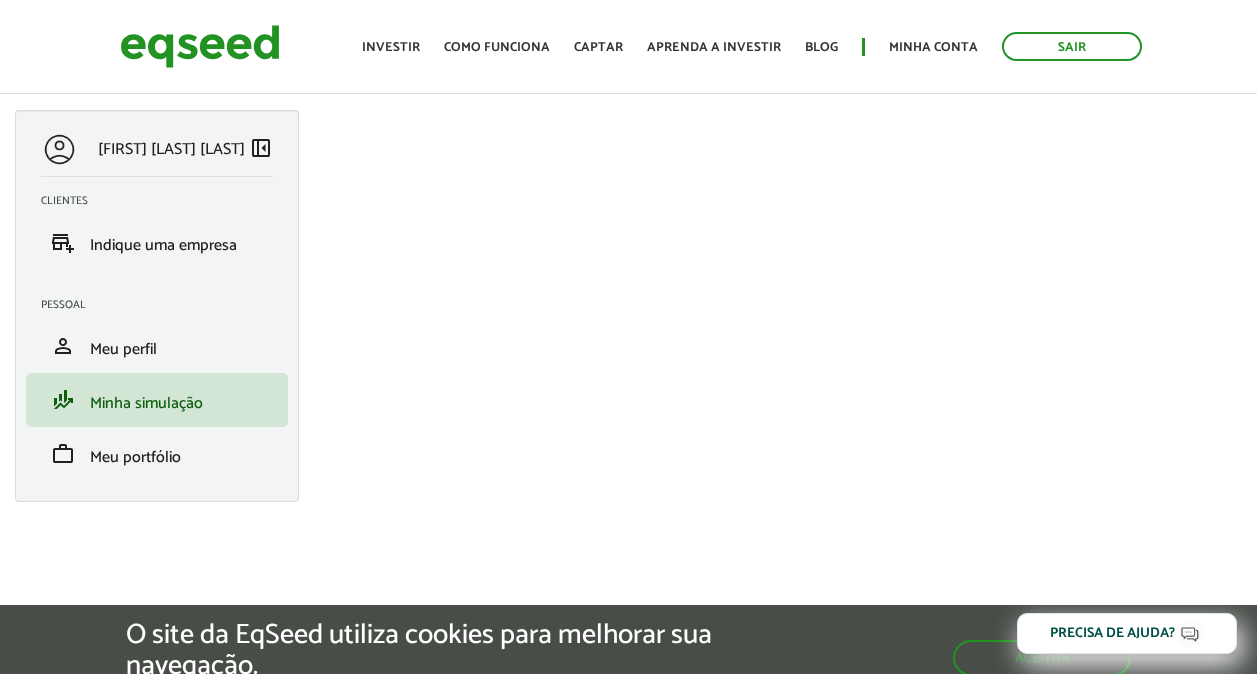 scroll, scrollTop: 0, scrollLeft: 0, axis: both 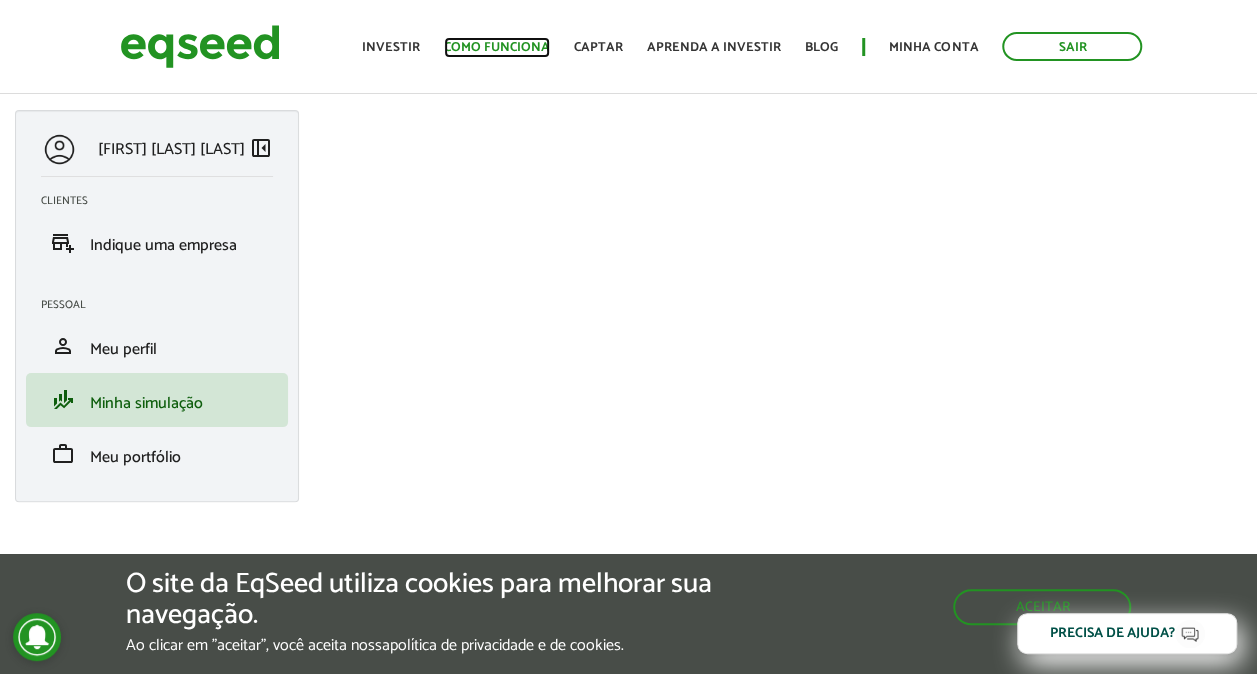click on "Como funciona" at bounding box center [497, 47] 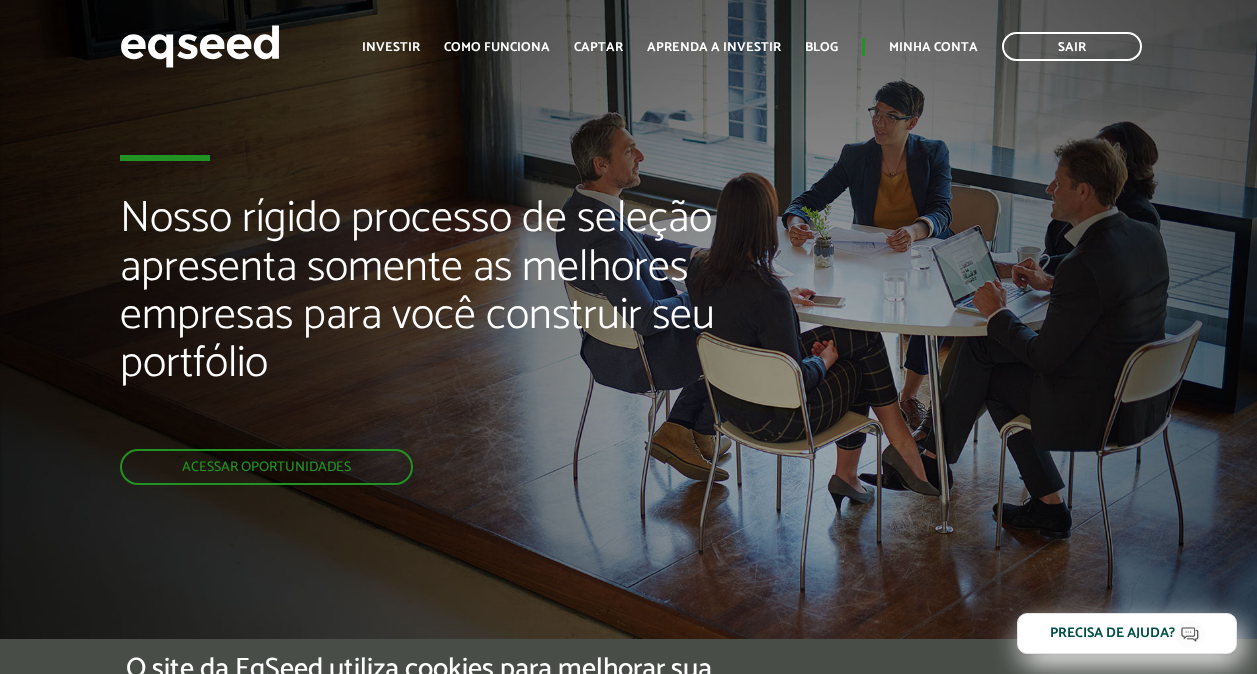 scroll, scrollTop: 0, scrollLeft: 0, axis: both 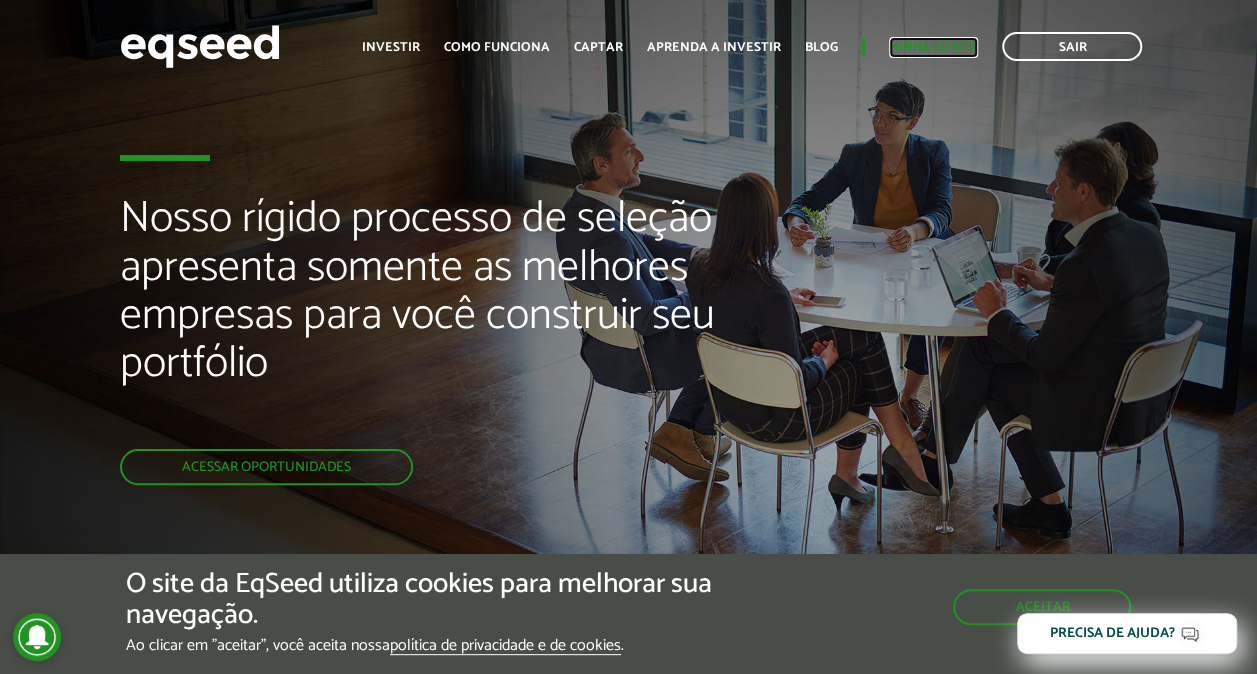 click on "Minha conta" at bounding box center (933, 47) 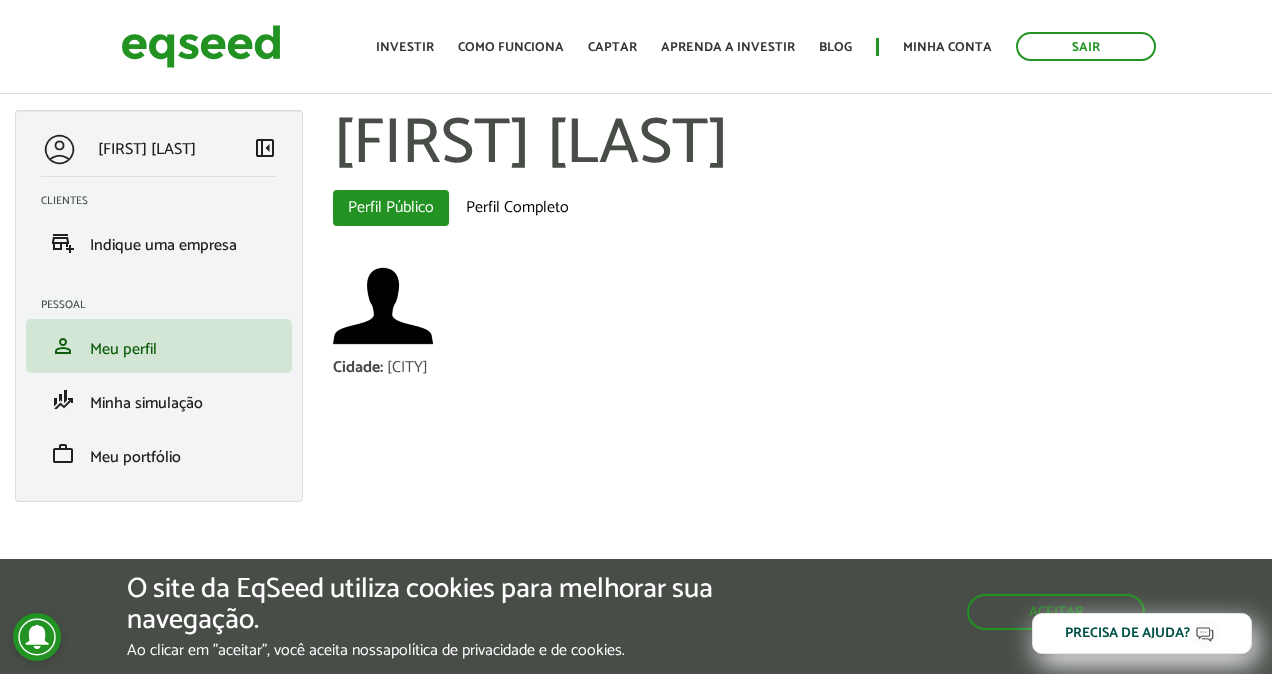 scroll, scrollTop: 0, scrollLeft: 0, axis: both 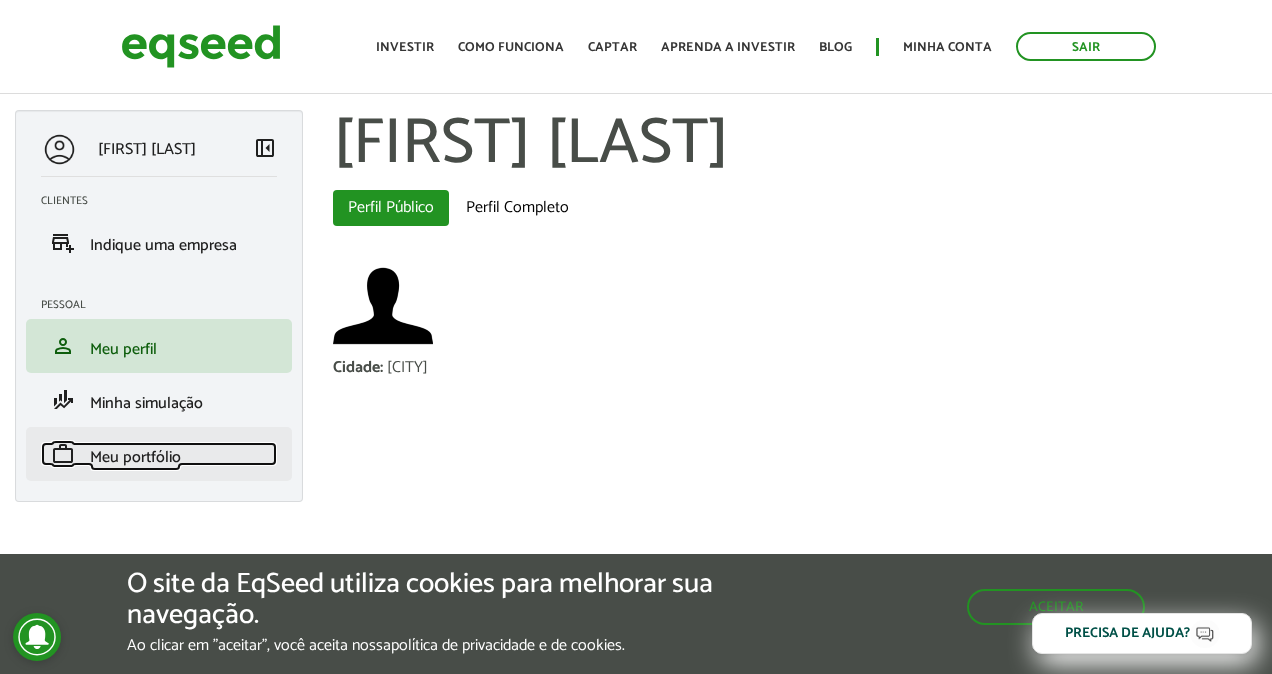 click on "Meu portfólio" at bounding box center [135, 457] 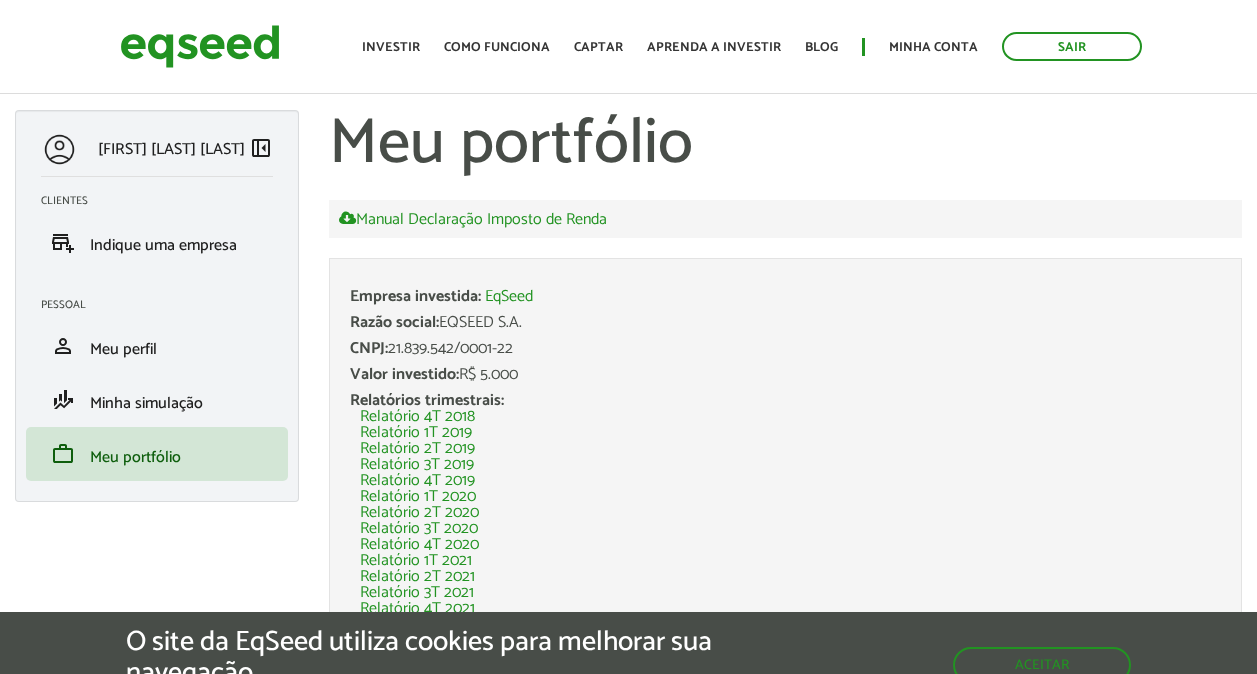 scroll, scrollTop: 0, scrollLeft: 0, axis: both 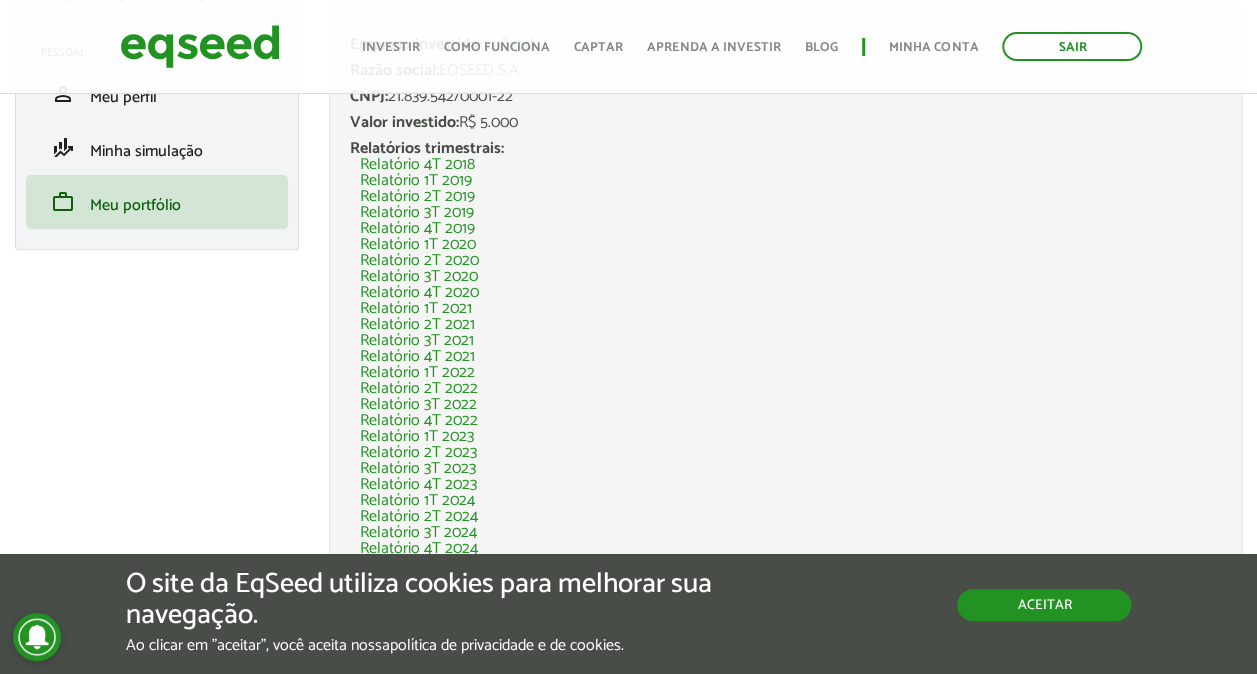 click on "Aceitar" at bounding box center (1044, 605) 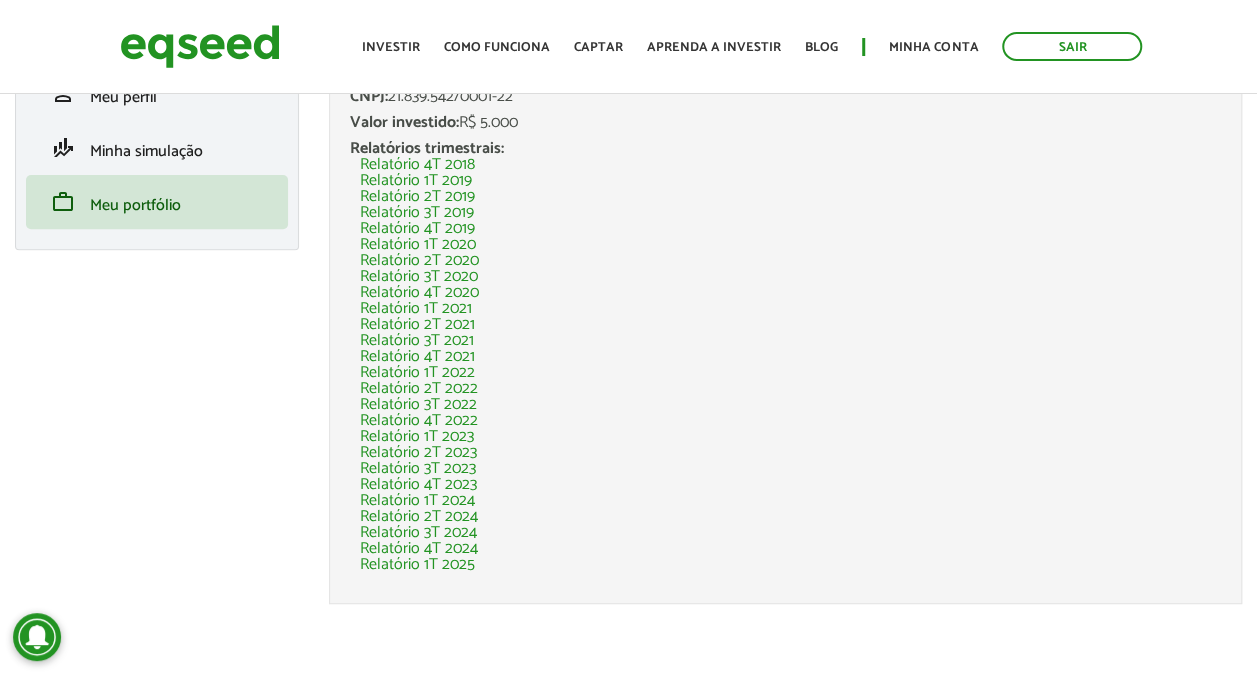 scroll, scrollTop: 0, scrollLeft: 0, axis: both 